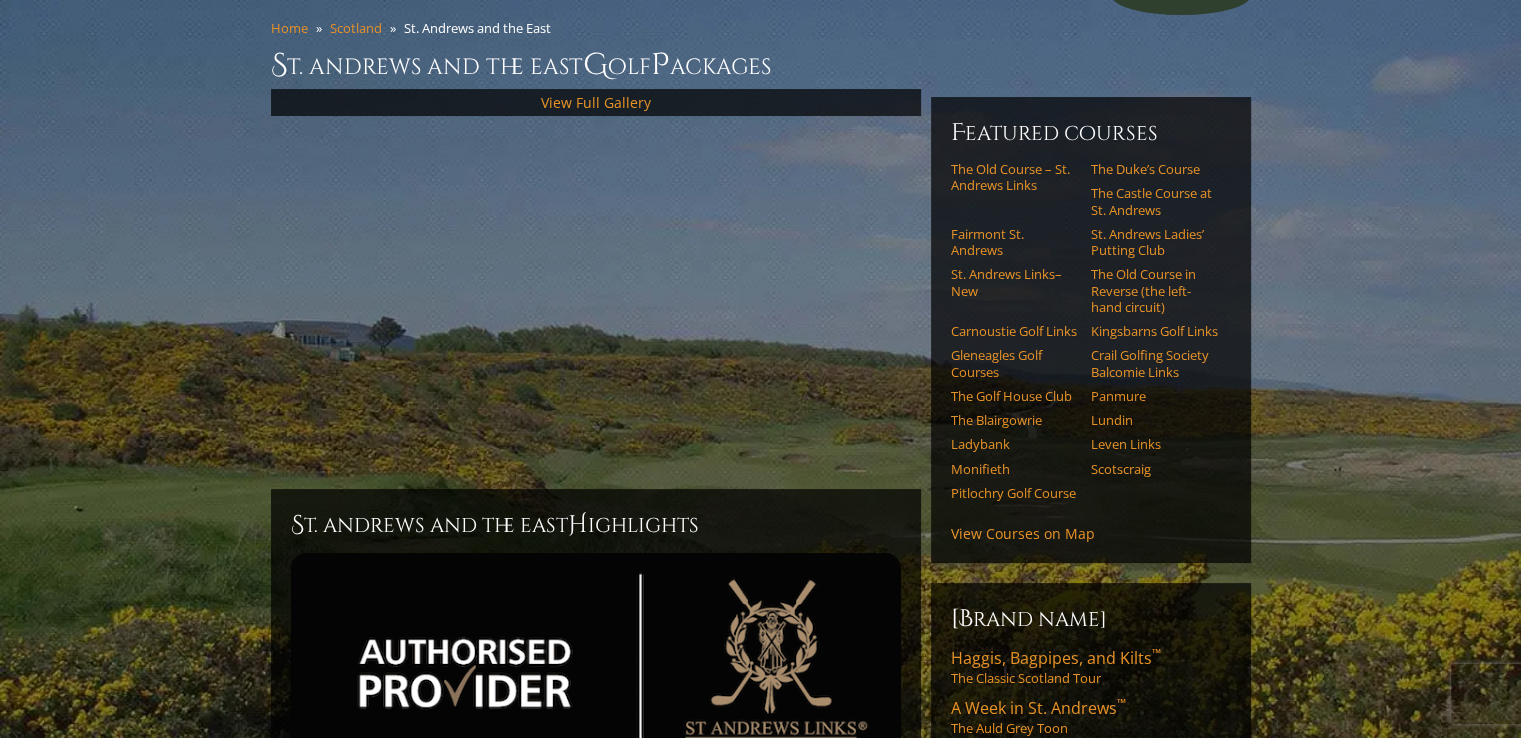 scroll, scrollTop: 148, scrollLeft: 0, axis: vertical 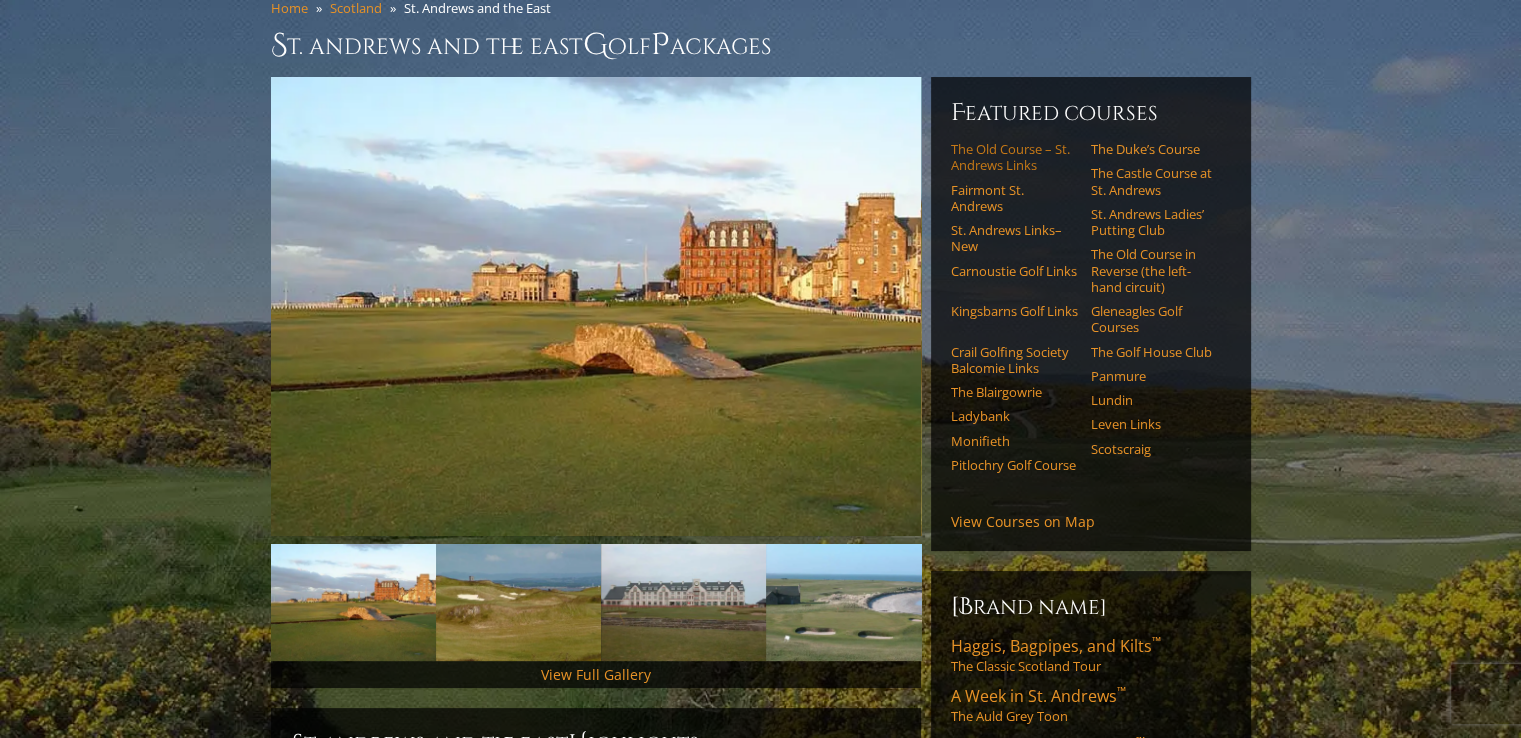 click on "The Old Course – St. Andrews Links" at bounding box center (1014, 157) 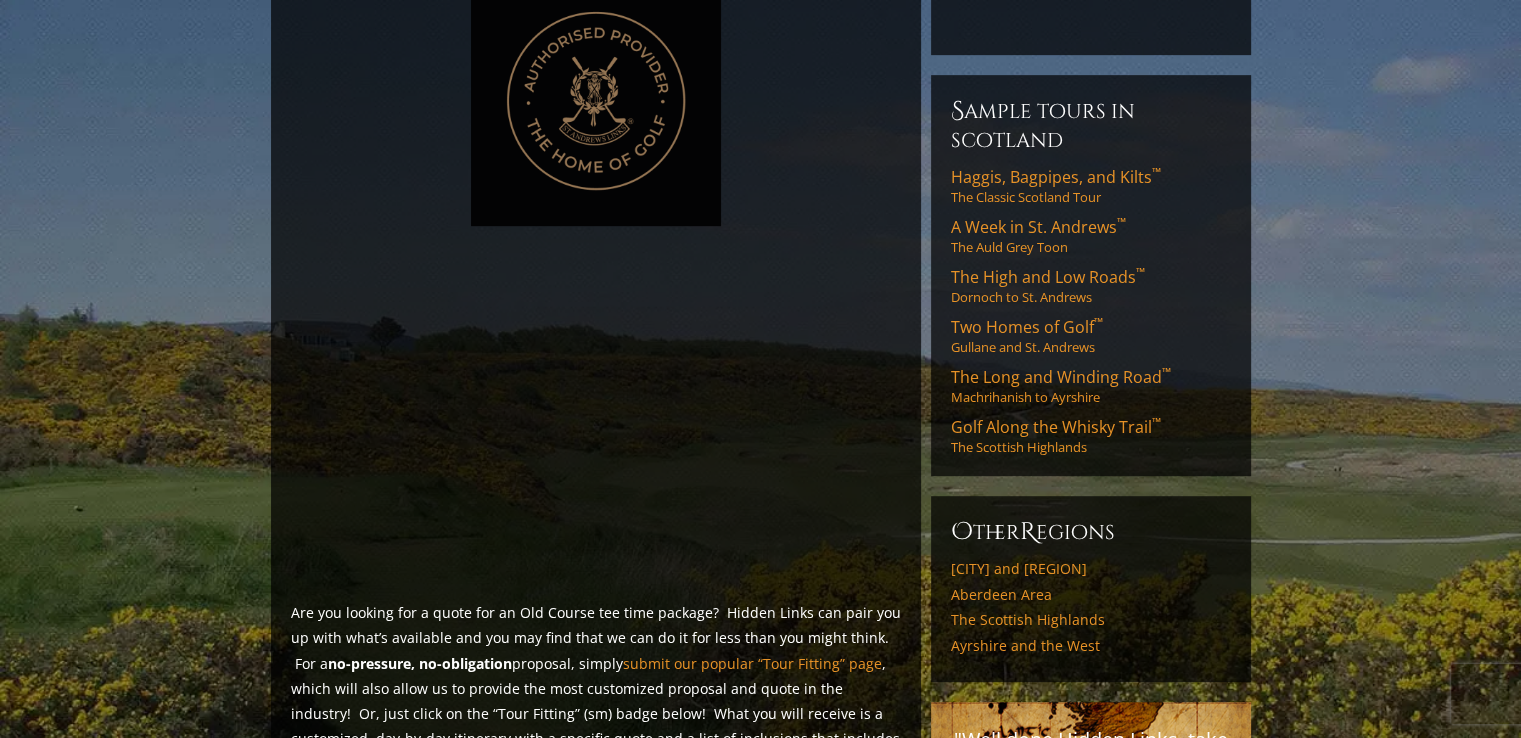 scroll, scrollTop: 975, scrollLeft: 0, axis: vertical 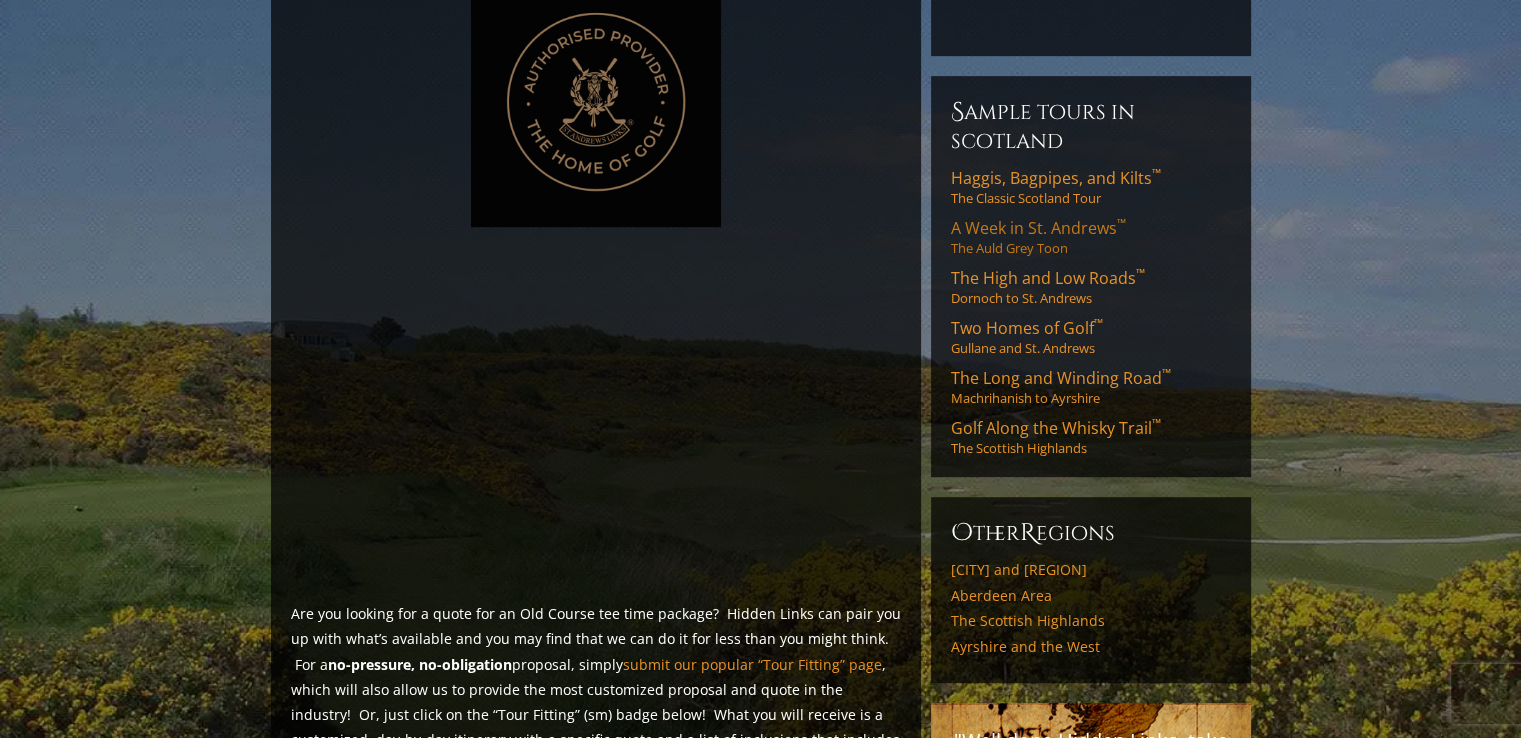 click on "A Week in St. Andrews ™" at bounding box center (1038, 228) 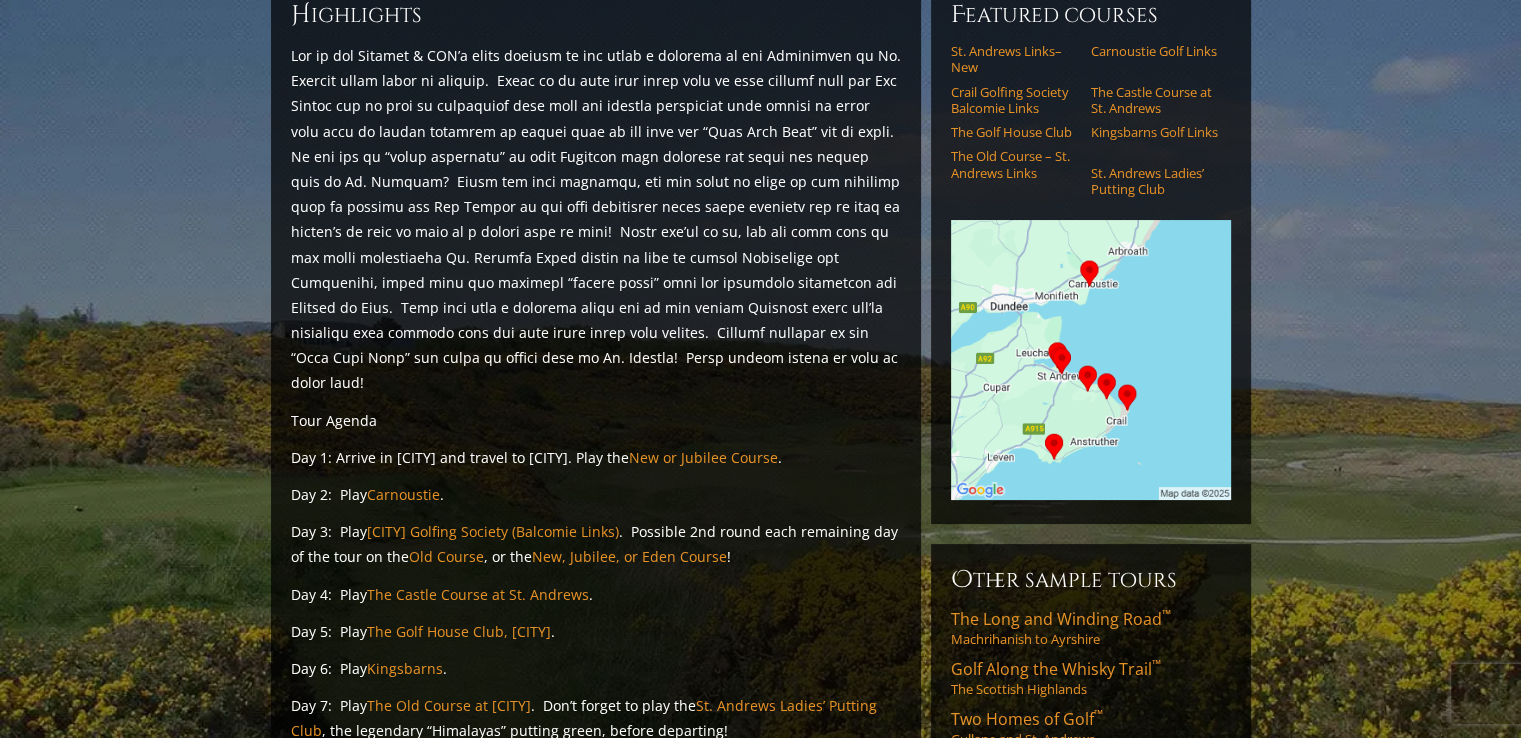 scroll, scrollTop: 0, scrollLeft: 0, axis: both 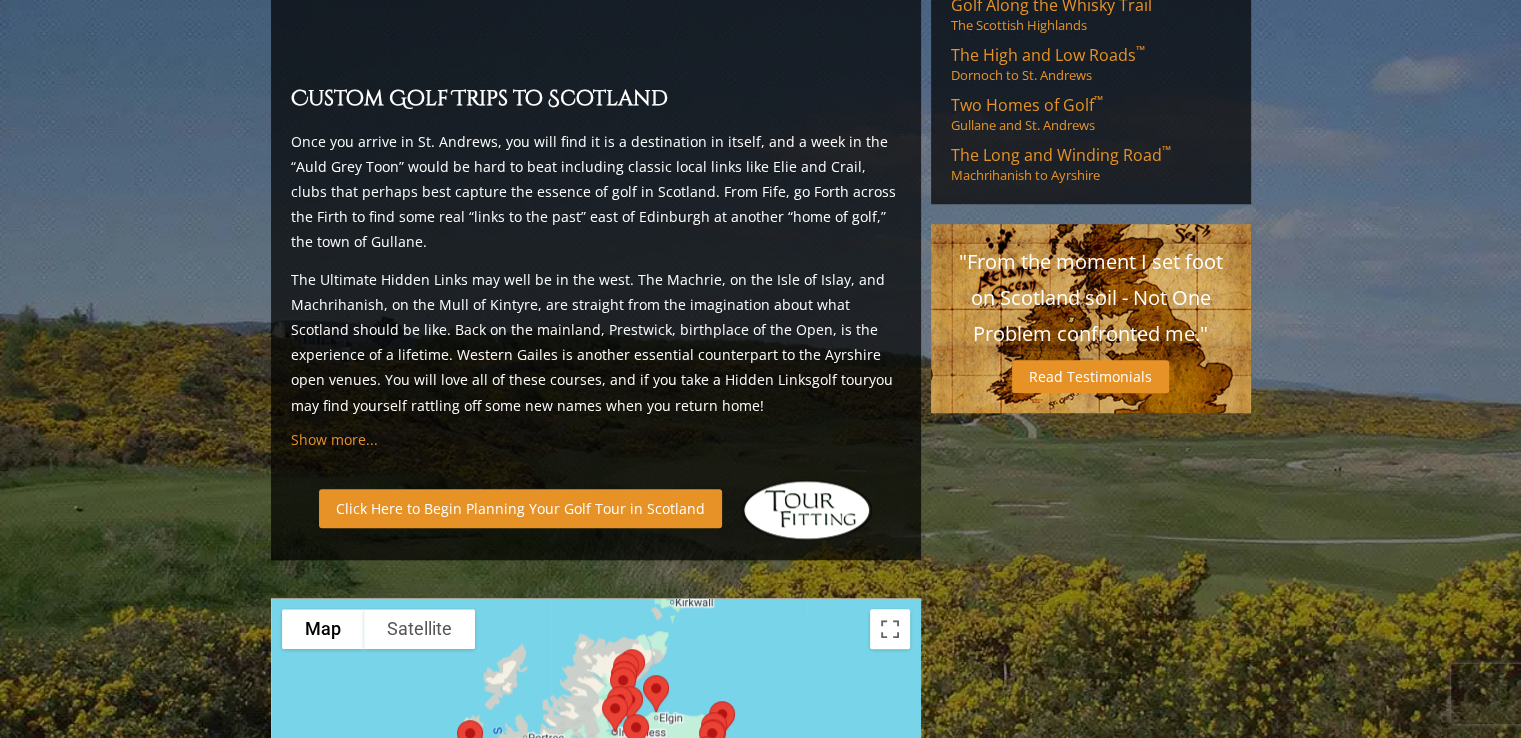 click on "Click Here to Begin Planning Your Golf Tour in Scotland" at bounding box center [520, 508] 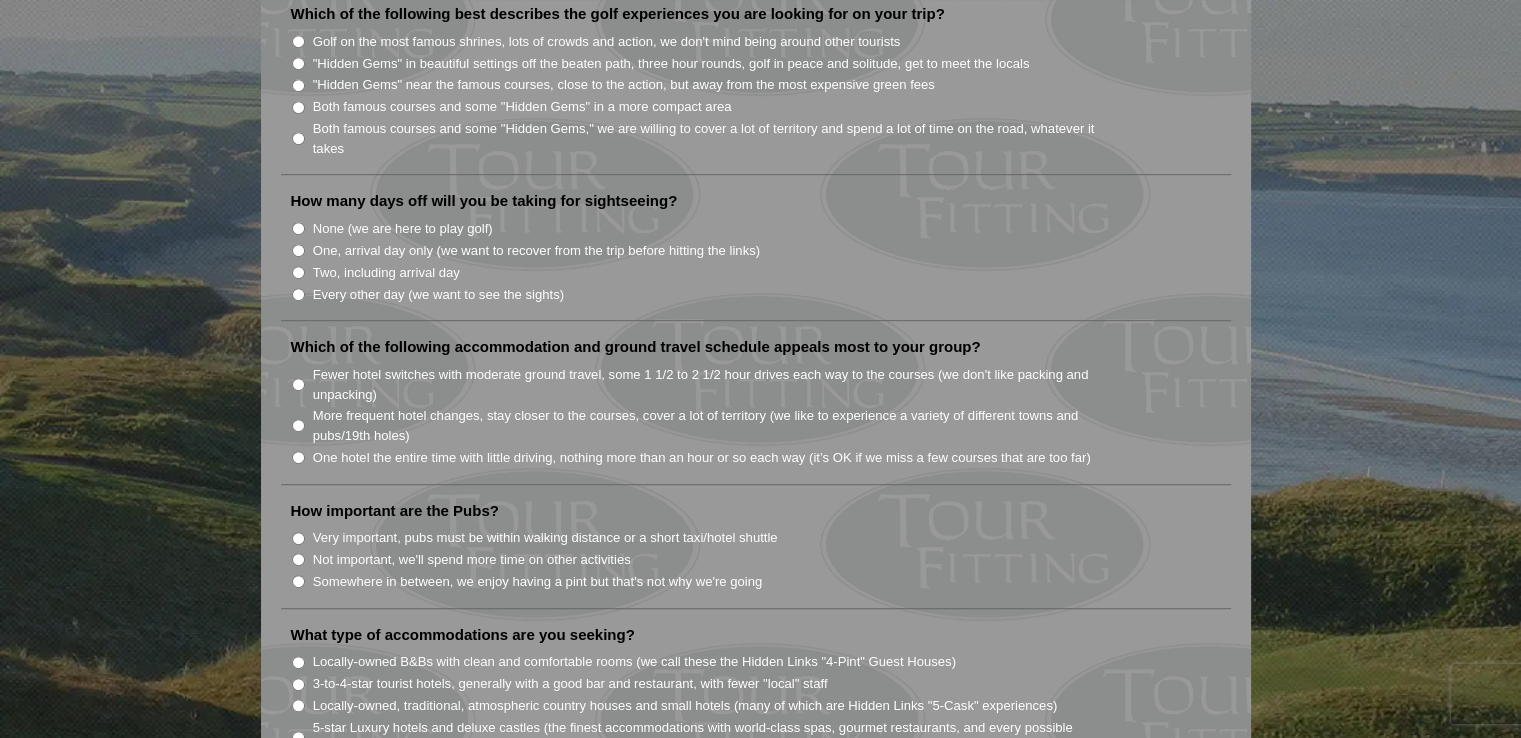 scroll, scrollTop: 1086, scrollLeft: 0, axis: vertical 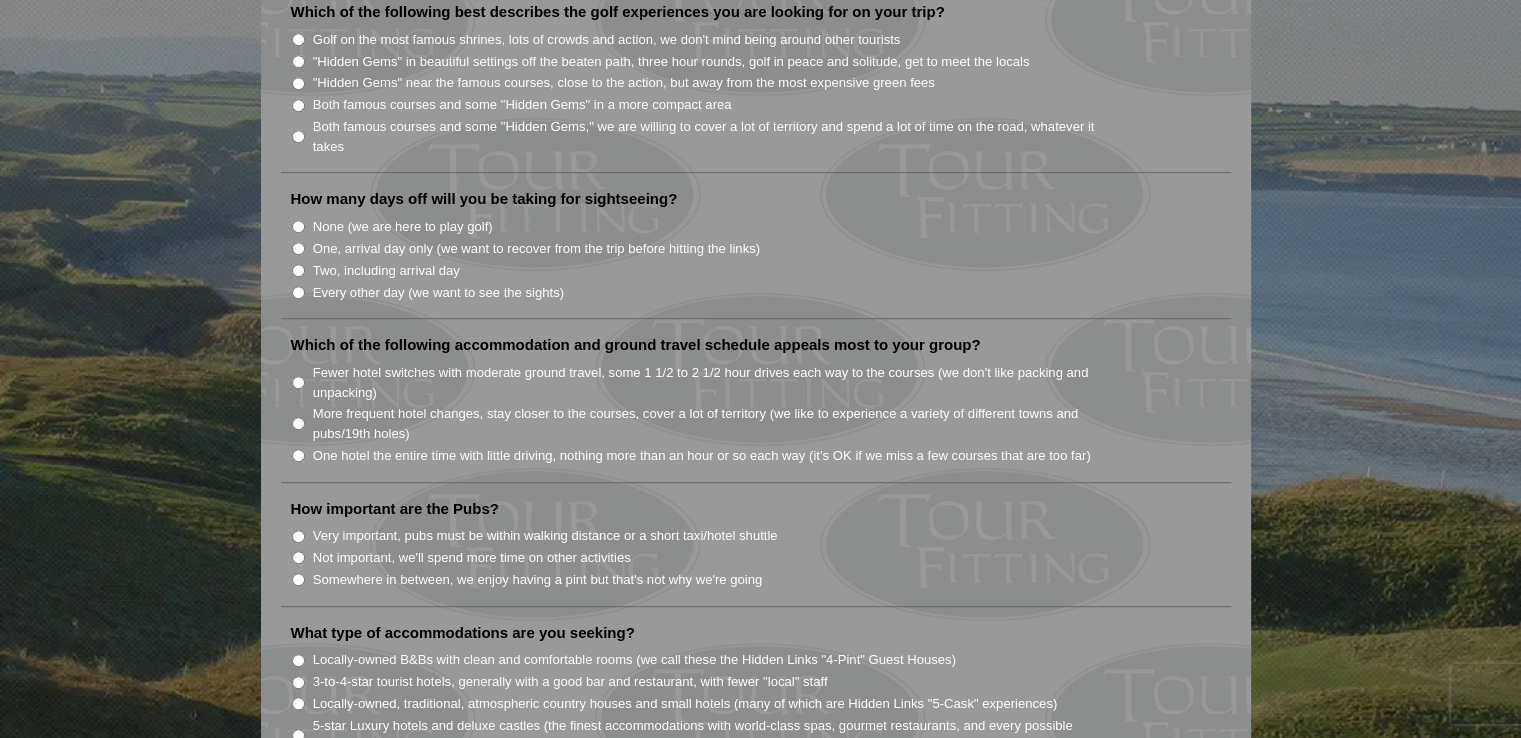 click on "Welcome to Tour Fitting SM ! This feature, unique and original to Hidden Links, asks a series of questions to help determine what kind of tour will best fit your group. Tour Fitting SM  helps both us and our clients gain a better knowledge and understanding of what you want in your tour. Please submit your answers, and we will contact you shortly with a sample tour proposal to discuss further.
If you prefer, send us an email at  support@example.com  and tell us what you are looking for. Thank you!" at bounding box center (760, 527) 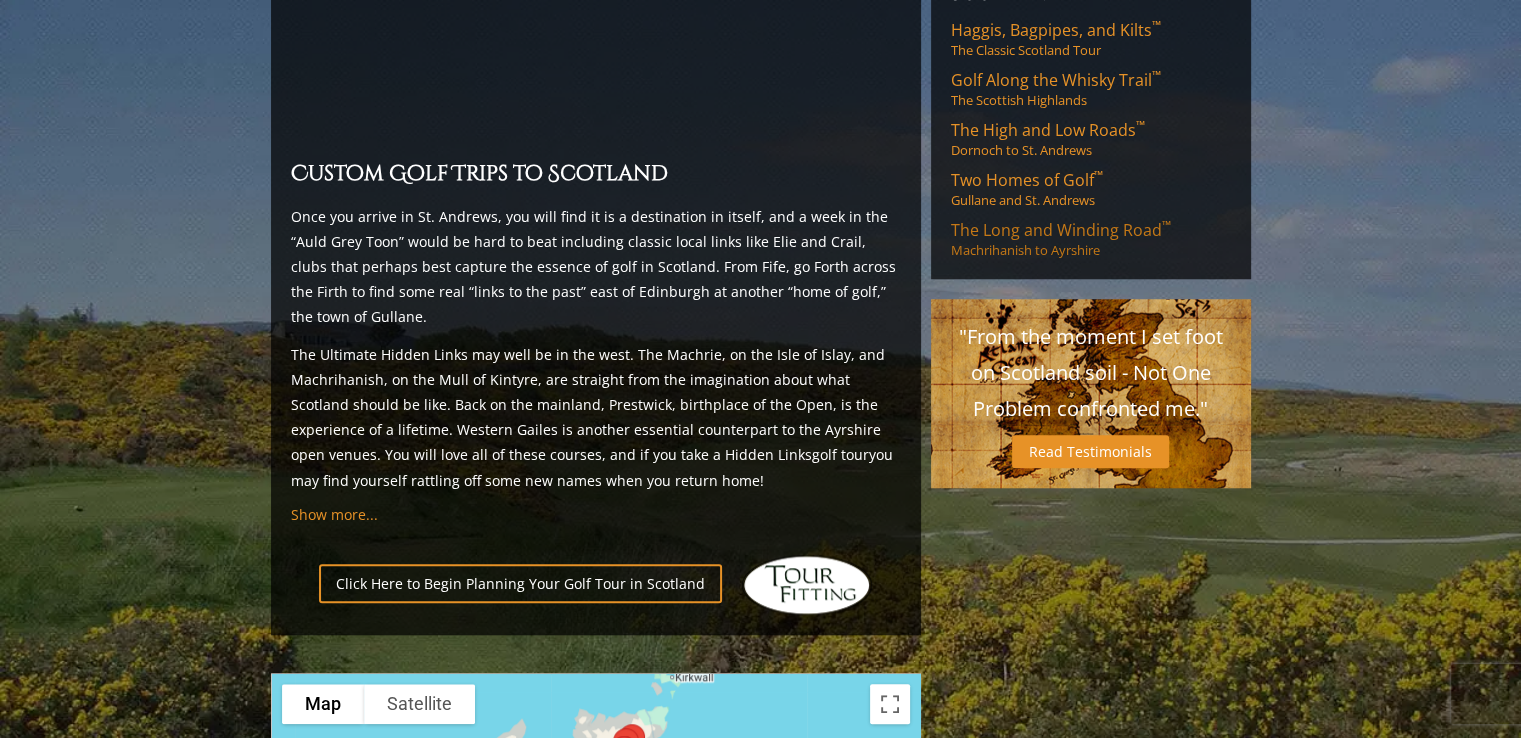 scroll, scrollTop: 1672, scrollLeft: 0, axis: vertical 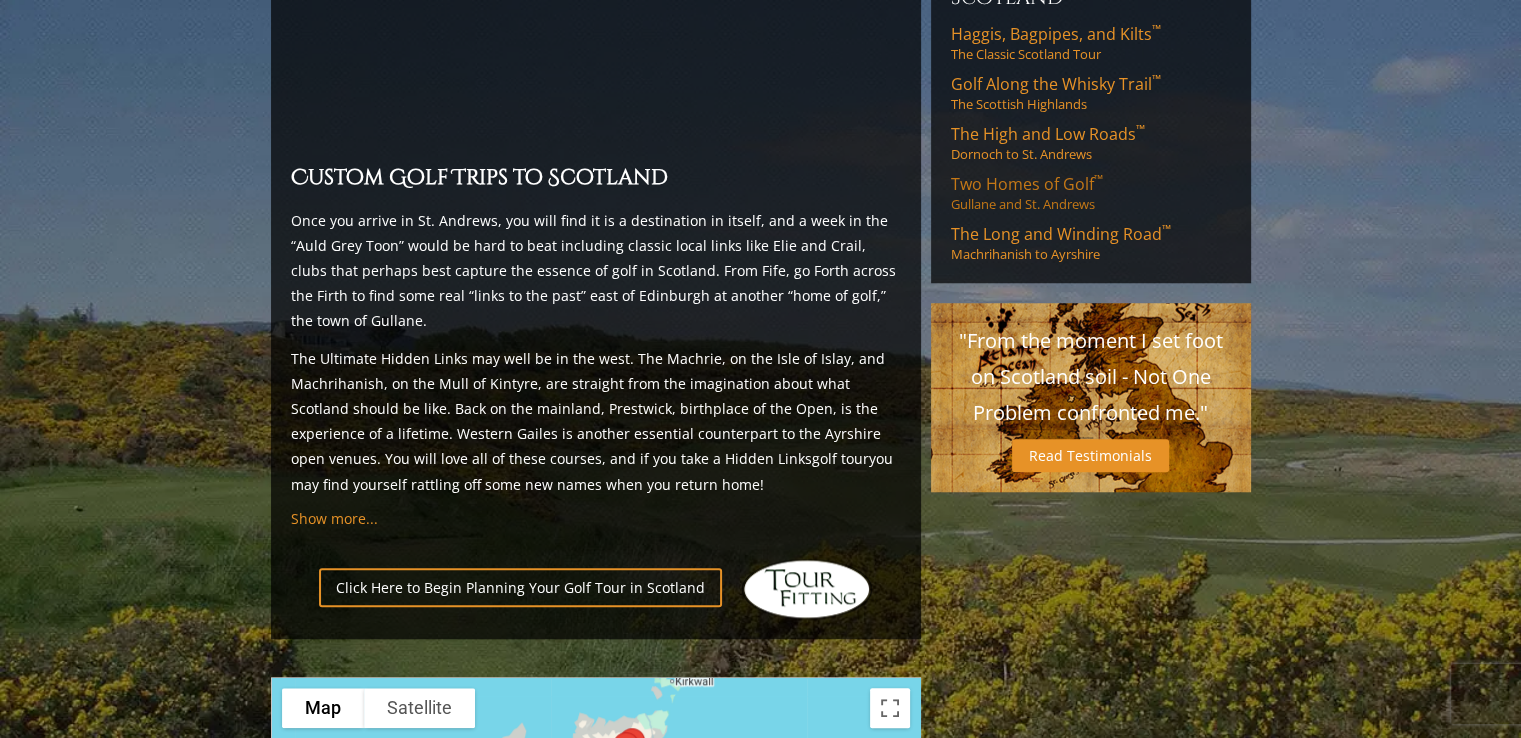click on "Two Homes of Golf ™" at bounding box center [1027, 184] 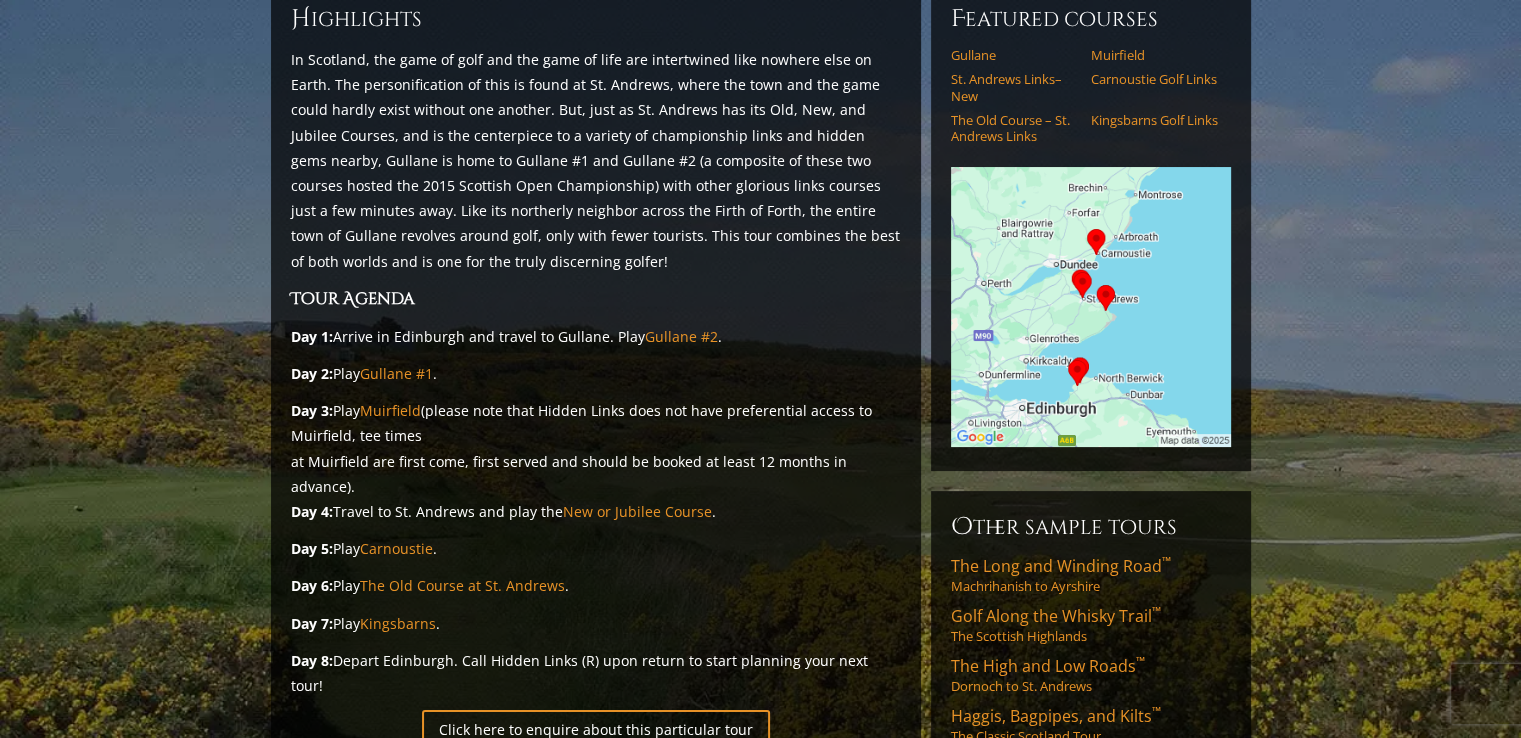 scroll, scrollTop: 0, scrollLeft: 0, axis: both 